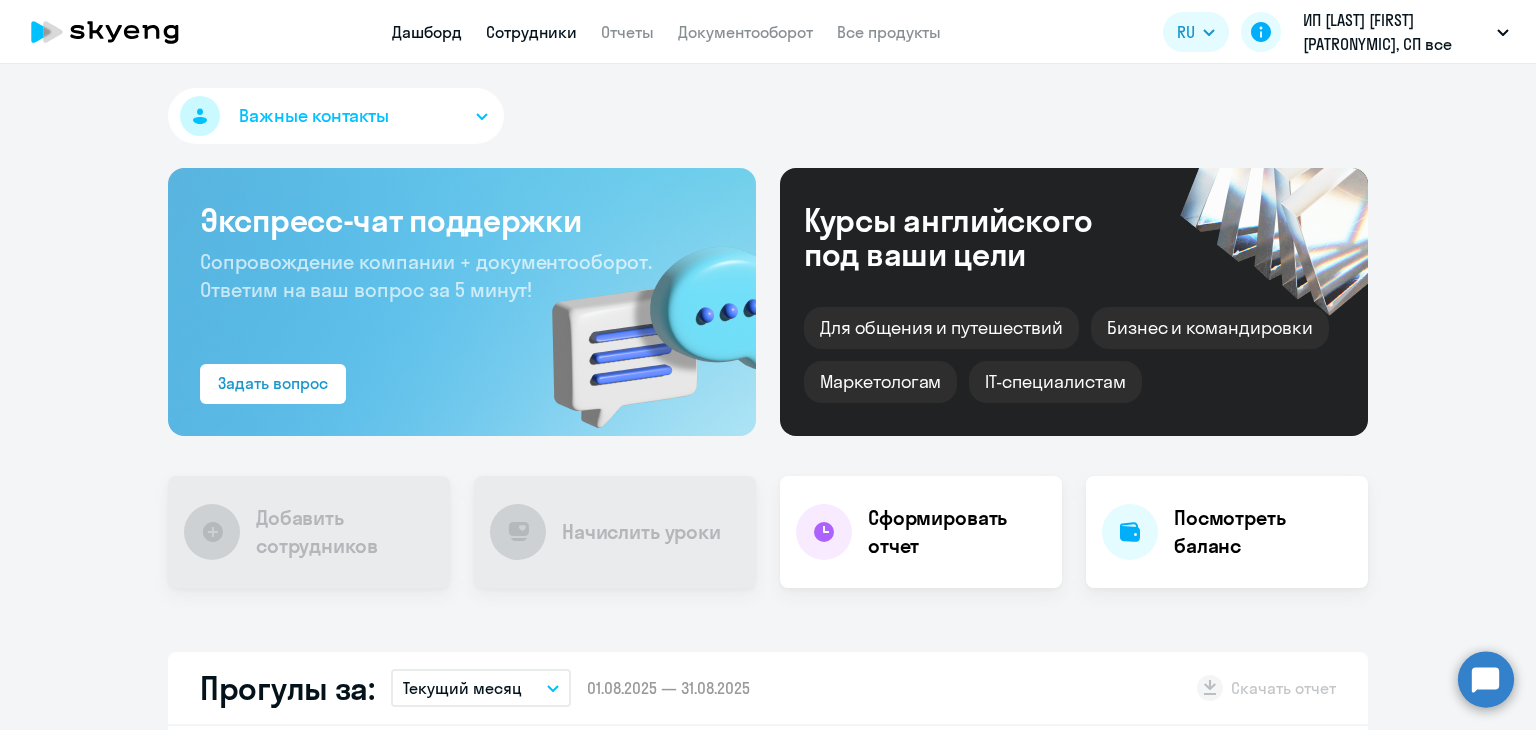 scroll, scrollTop: 0, scrollLeft: 0, axis: both 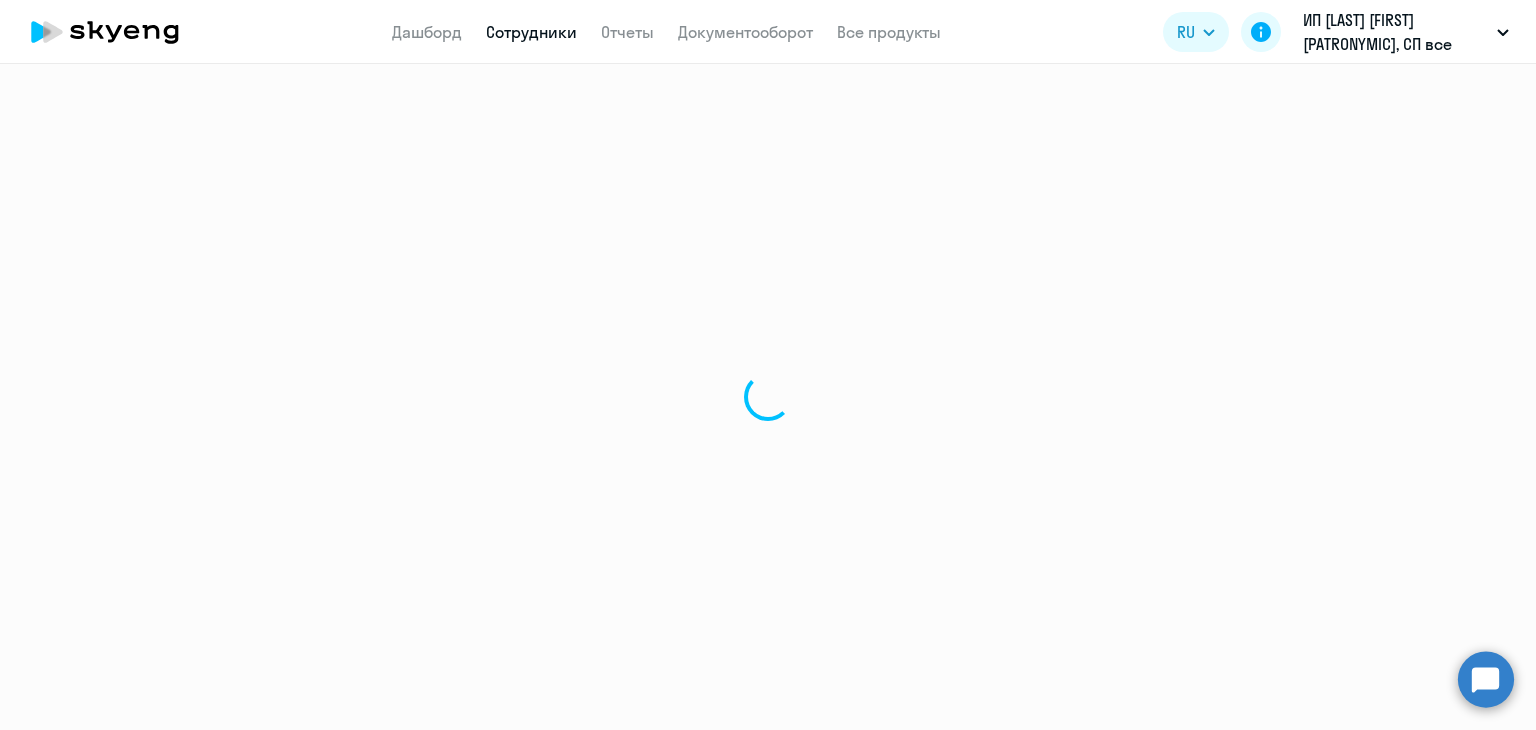 select on "30" 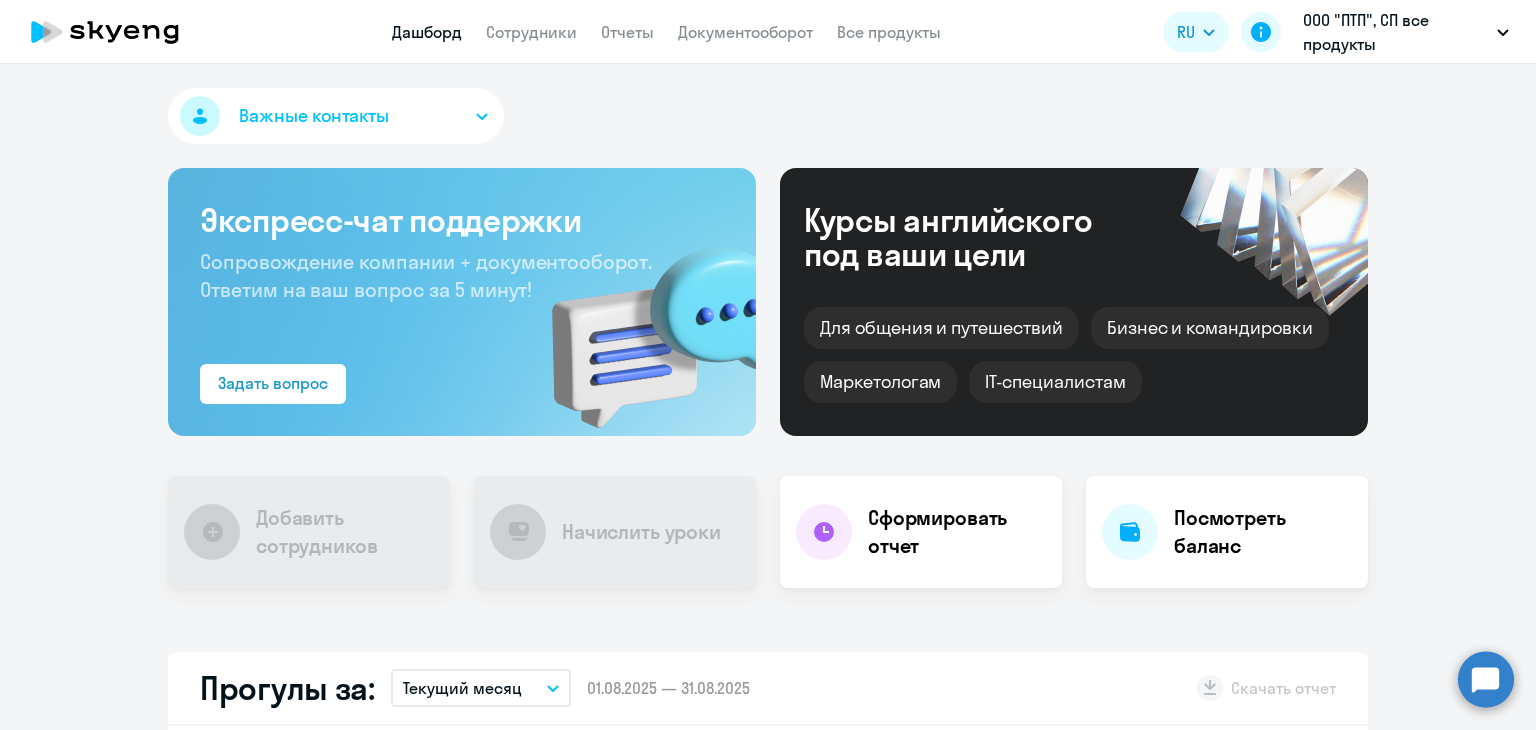 scroll, scrollTop: 0, scrollLeft: 0, axis: both 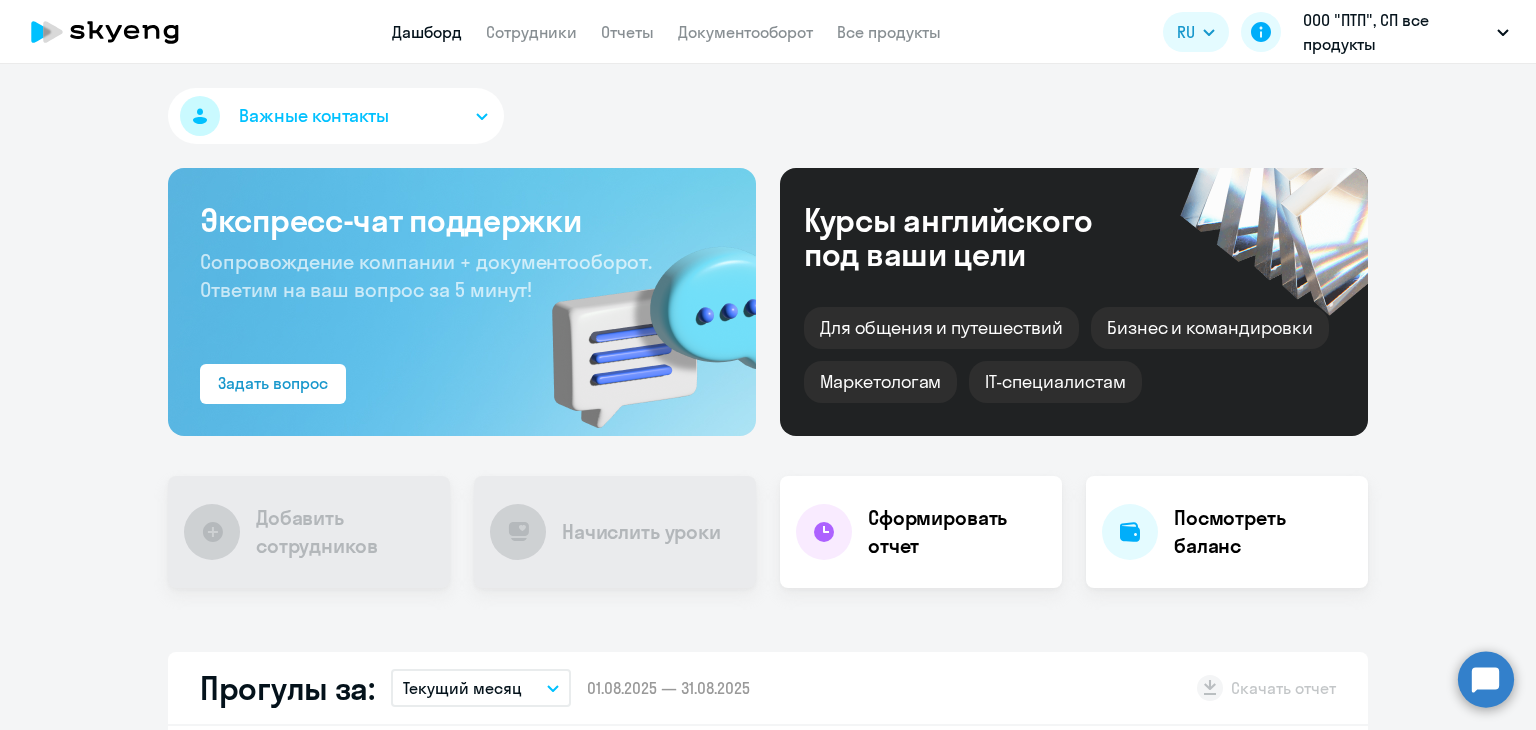 click on "Сотрудники" at bounding box center [531, 32] 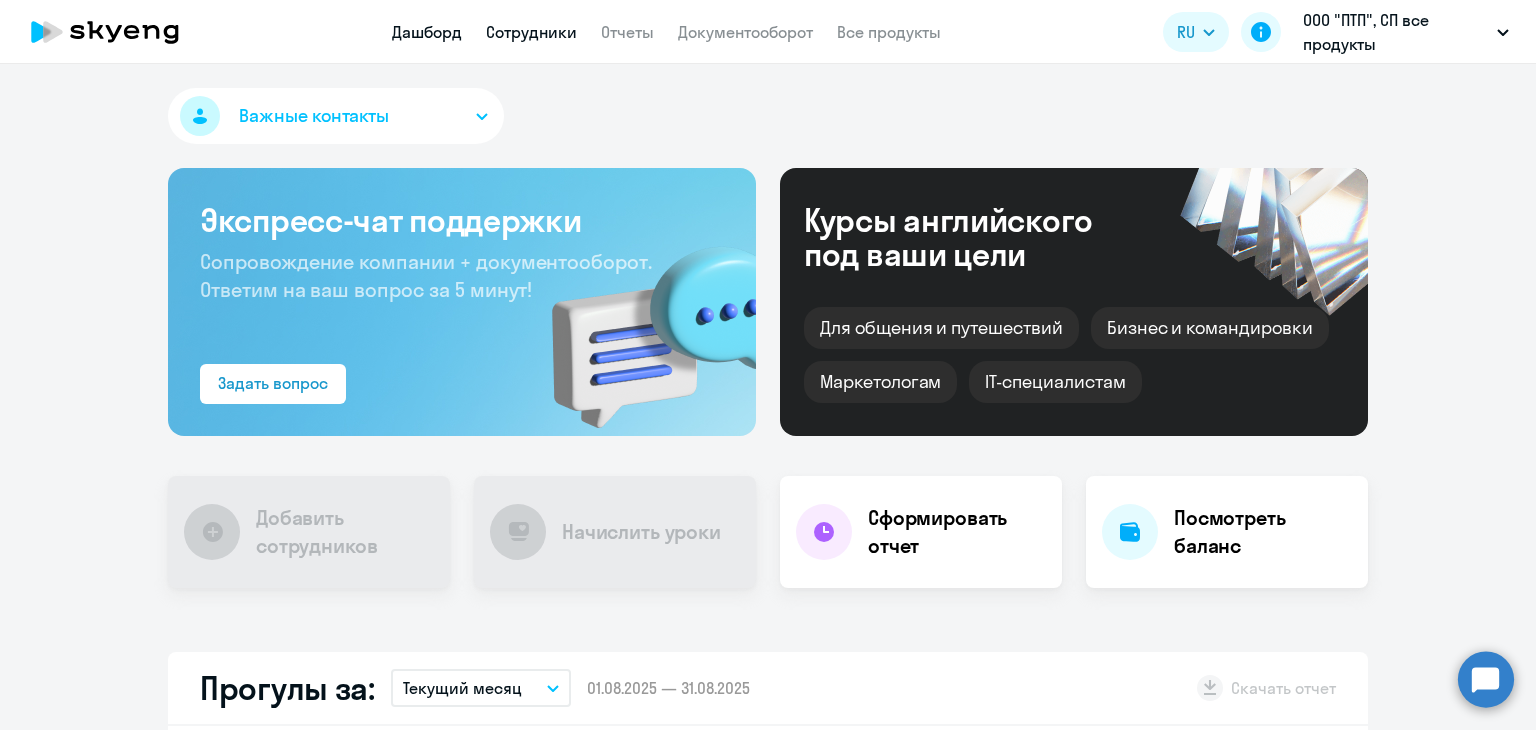 click on "Сотрудники" at bounding box center [531, 32] 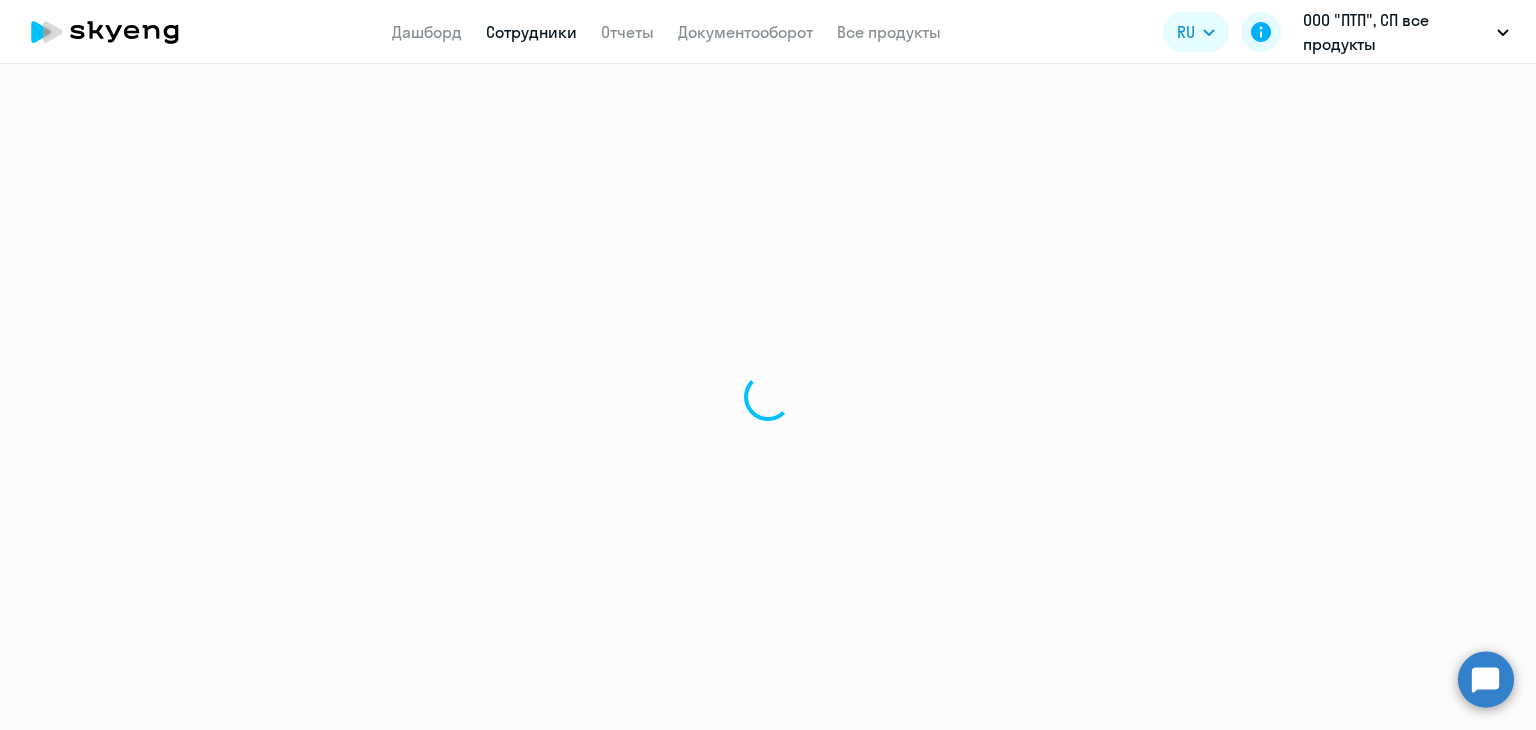 select on "30" 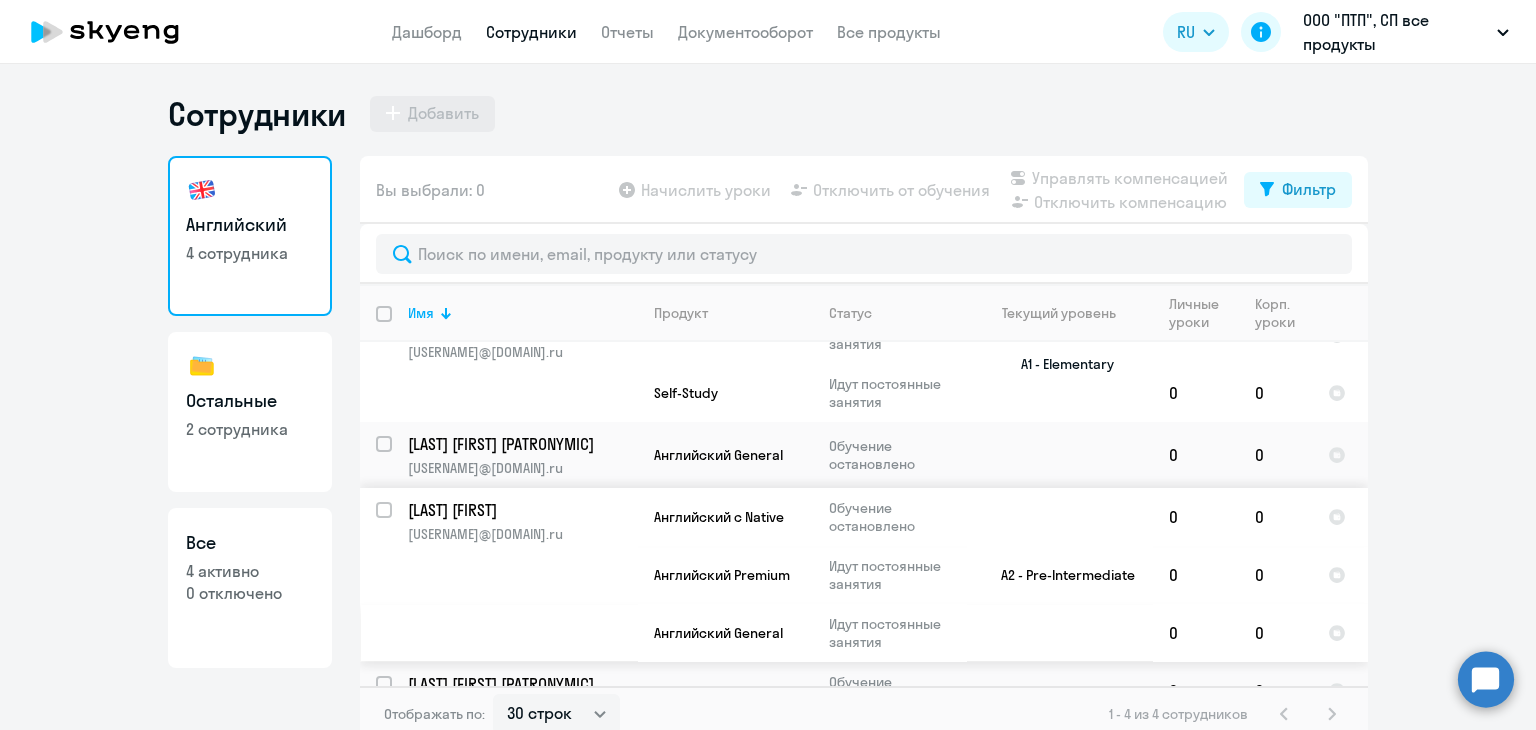 scroll, scrollTop: 0, scrollLeft: 0, axis: both 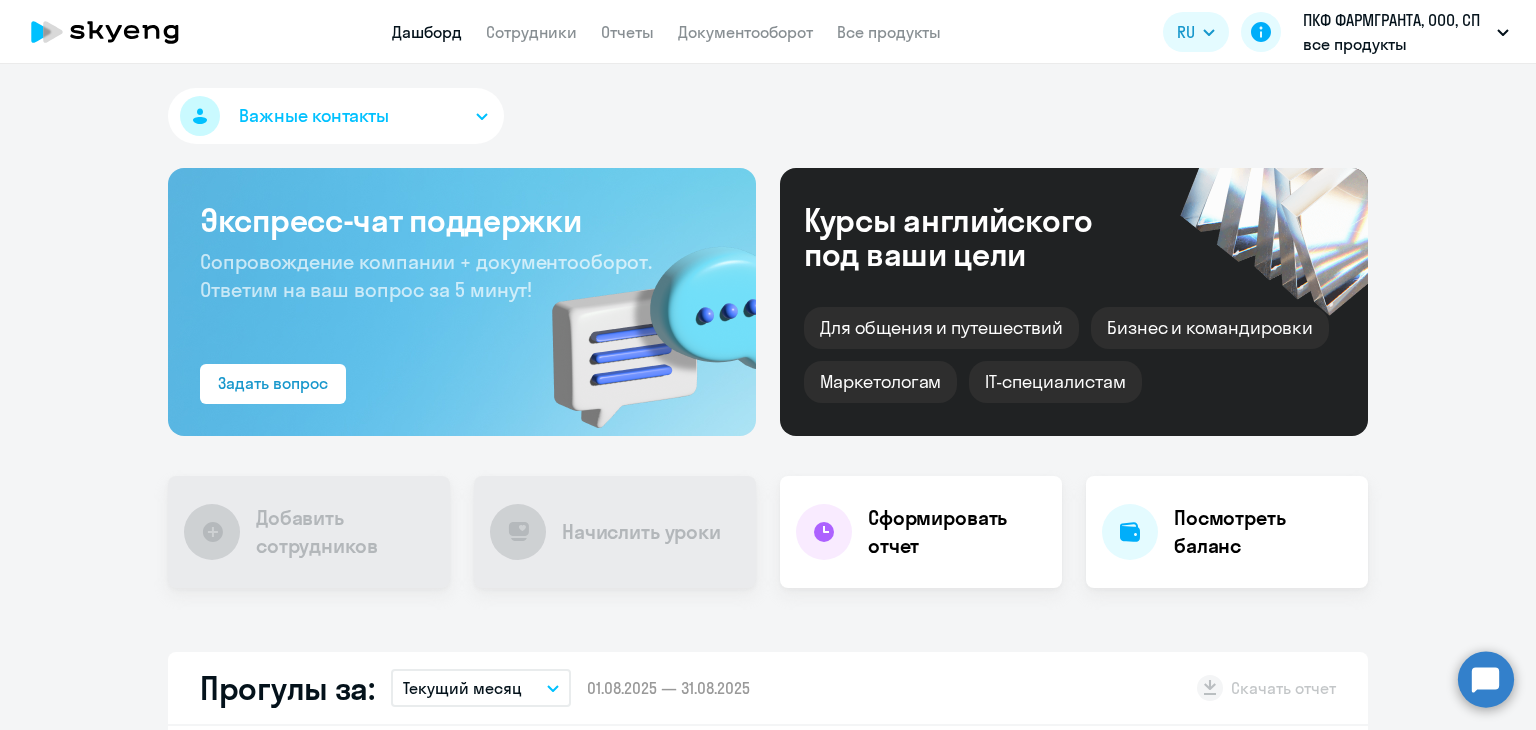 click on "Дашборд
Сотрудники
Отчеты
Документооборот
Все продукты
Дашборд Сотрудники Отчеты Документооборот Все продукты  RU
ПКФ ФАРМГРАНТА, ООО, СП все продукты" at bounding box center (768, 32) 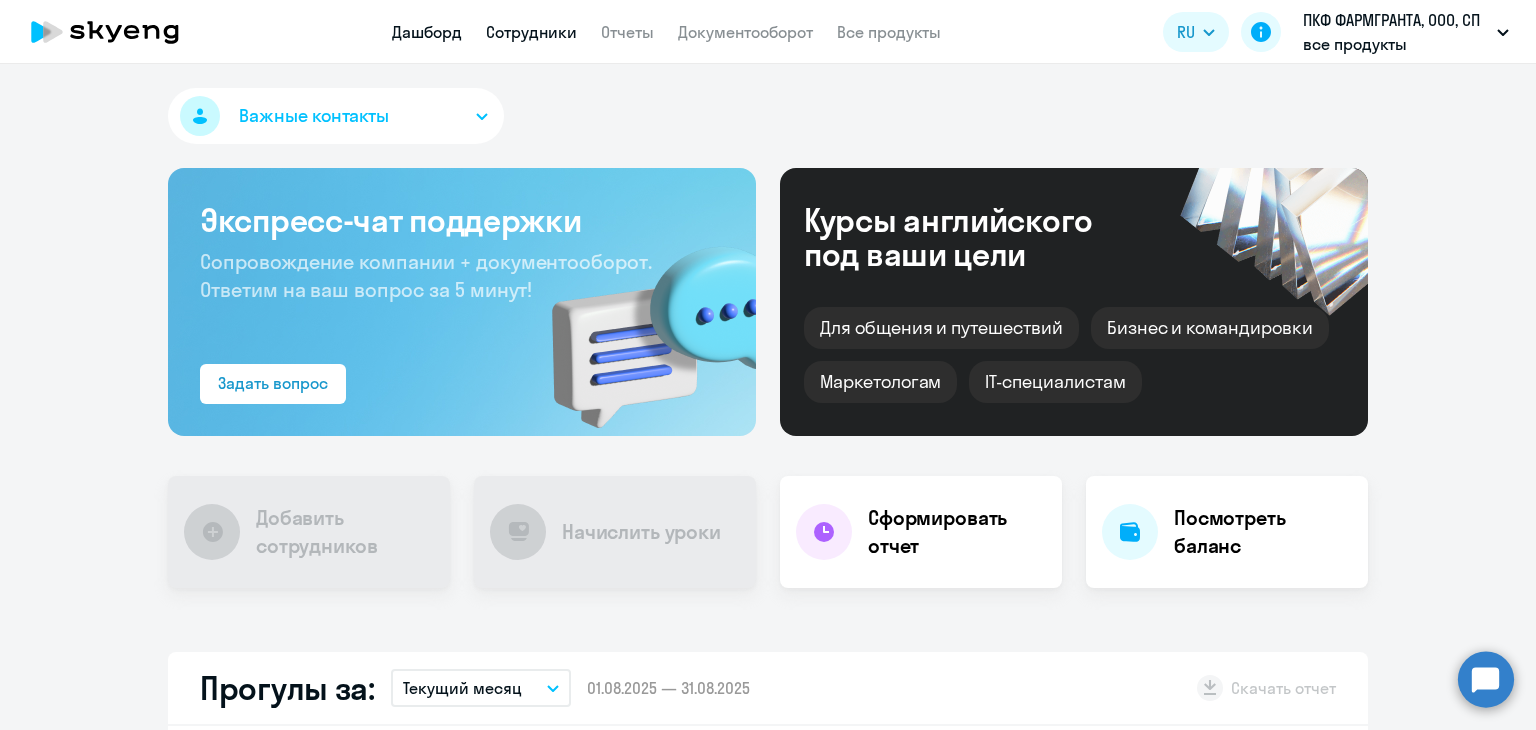 click on "Сотрудники" at bounding box center [531, 32] 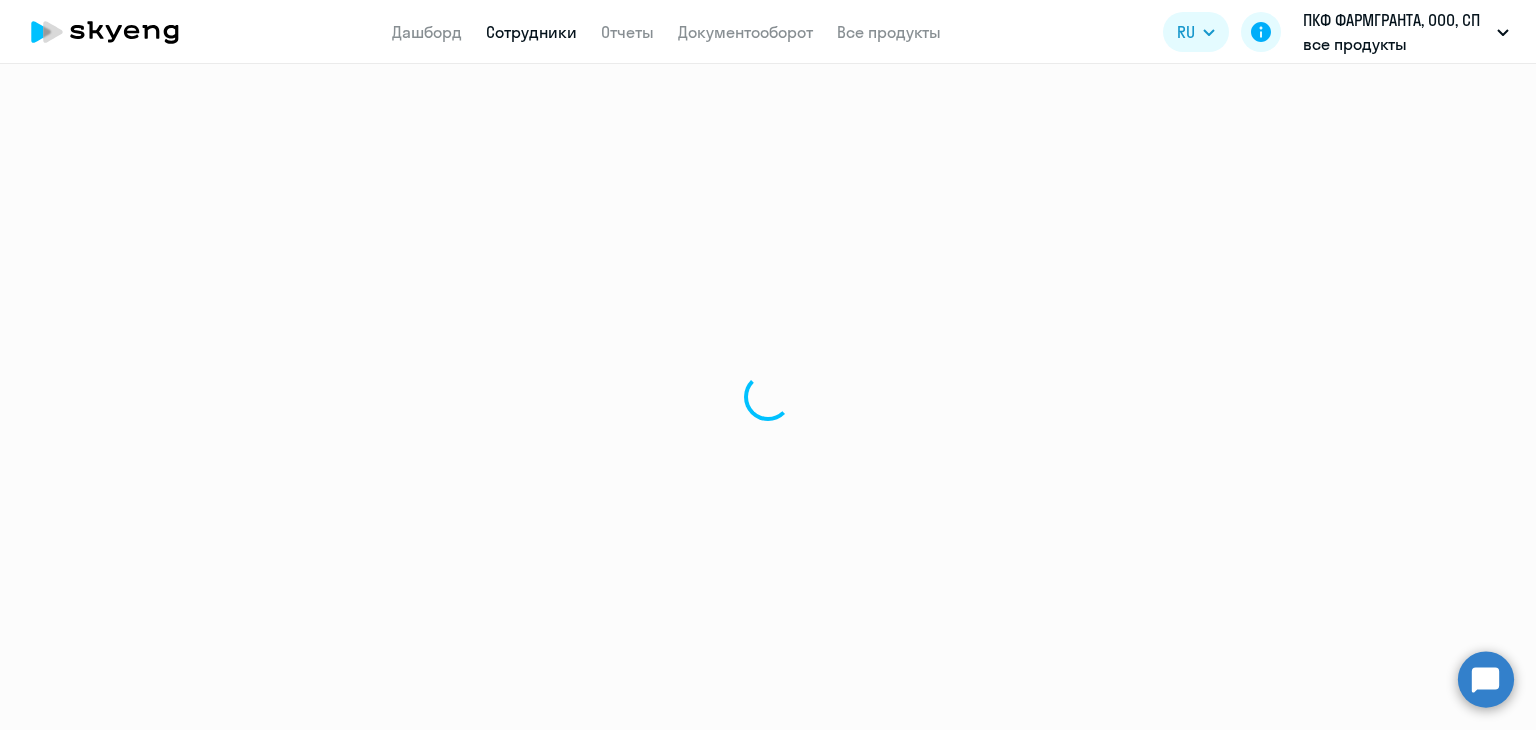 select on "30" 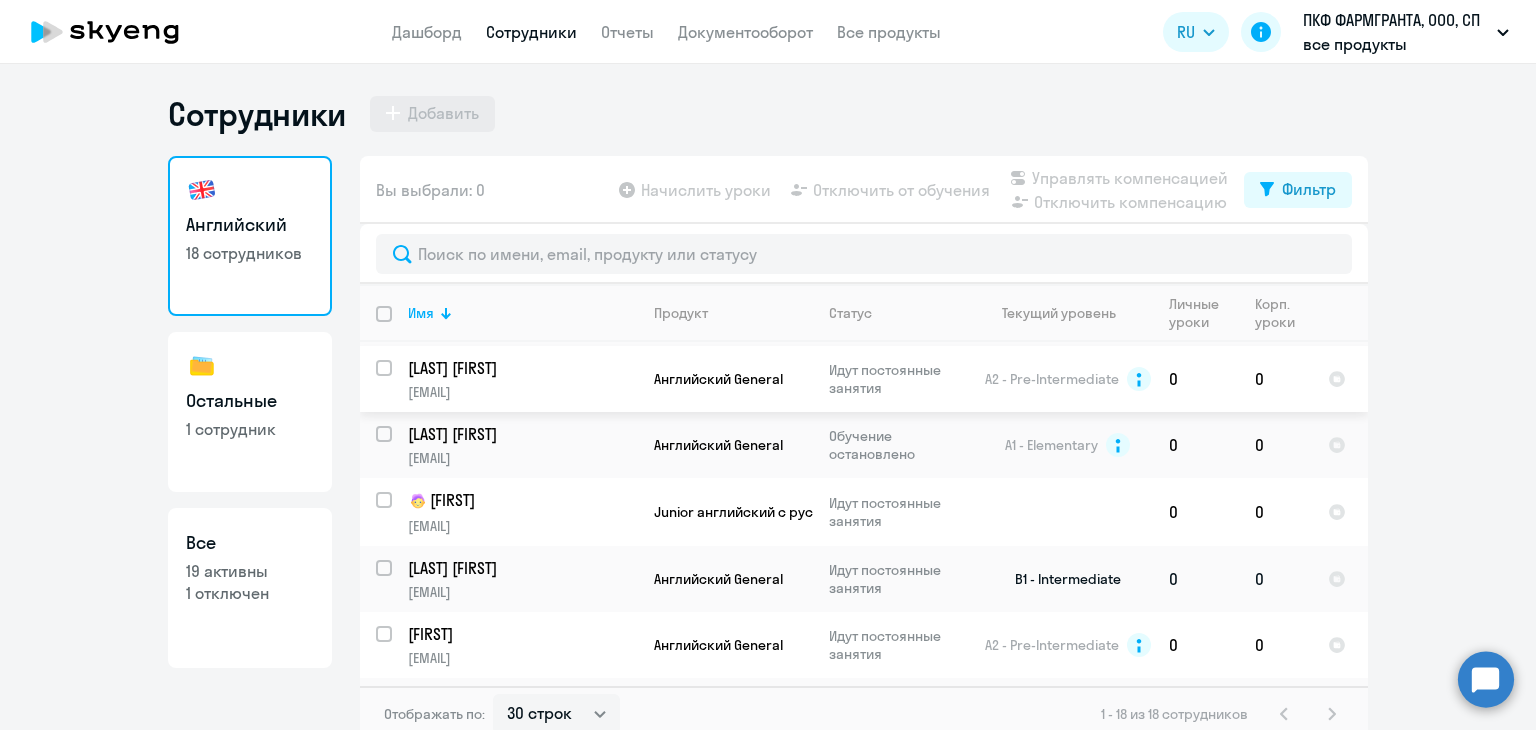 scroll, scrollTop: 1069, scrollLeft: 0, axis: vertical 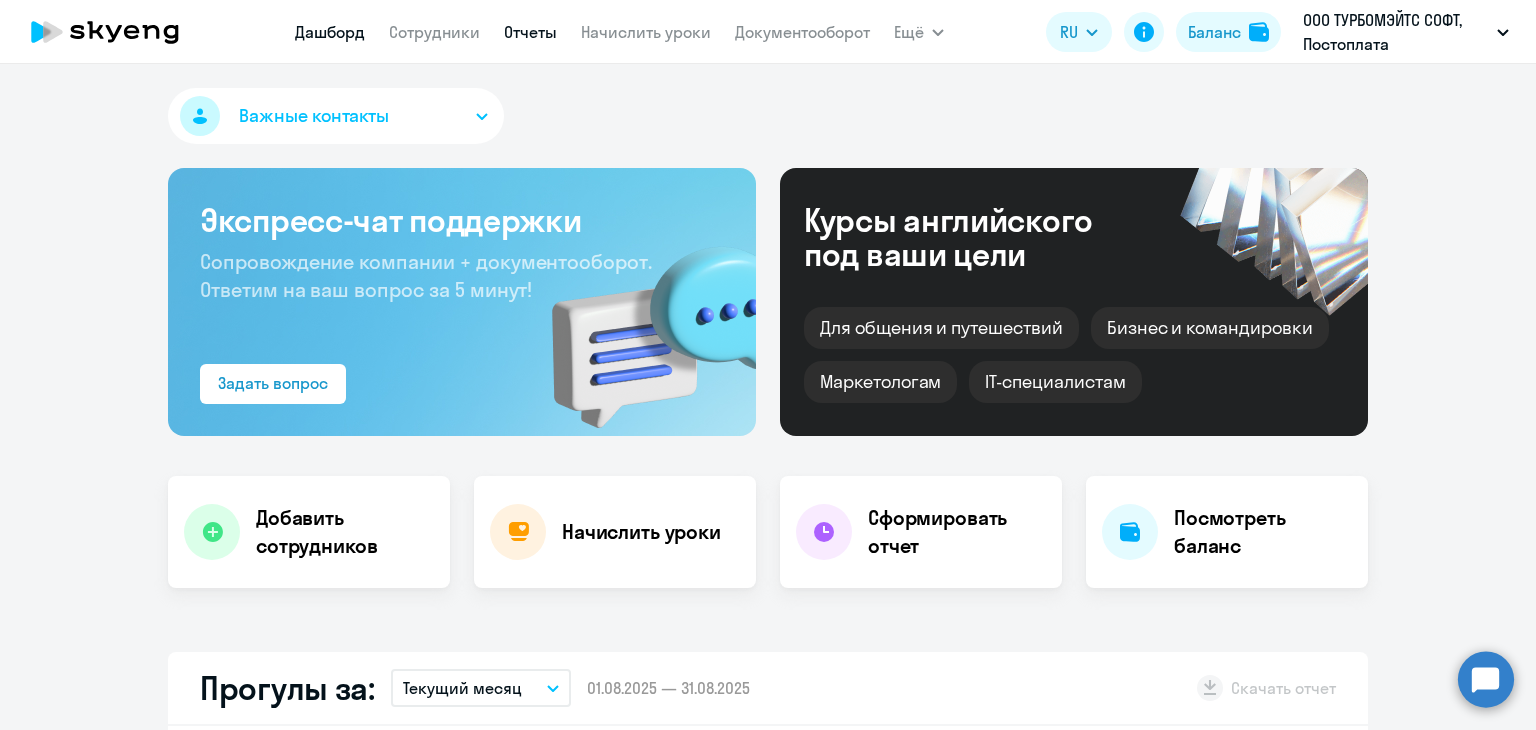 click on "Отчеты" at bounding box center (530, 32) 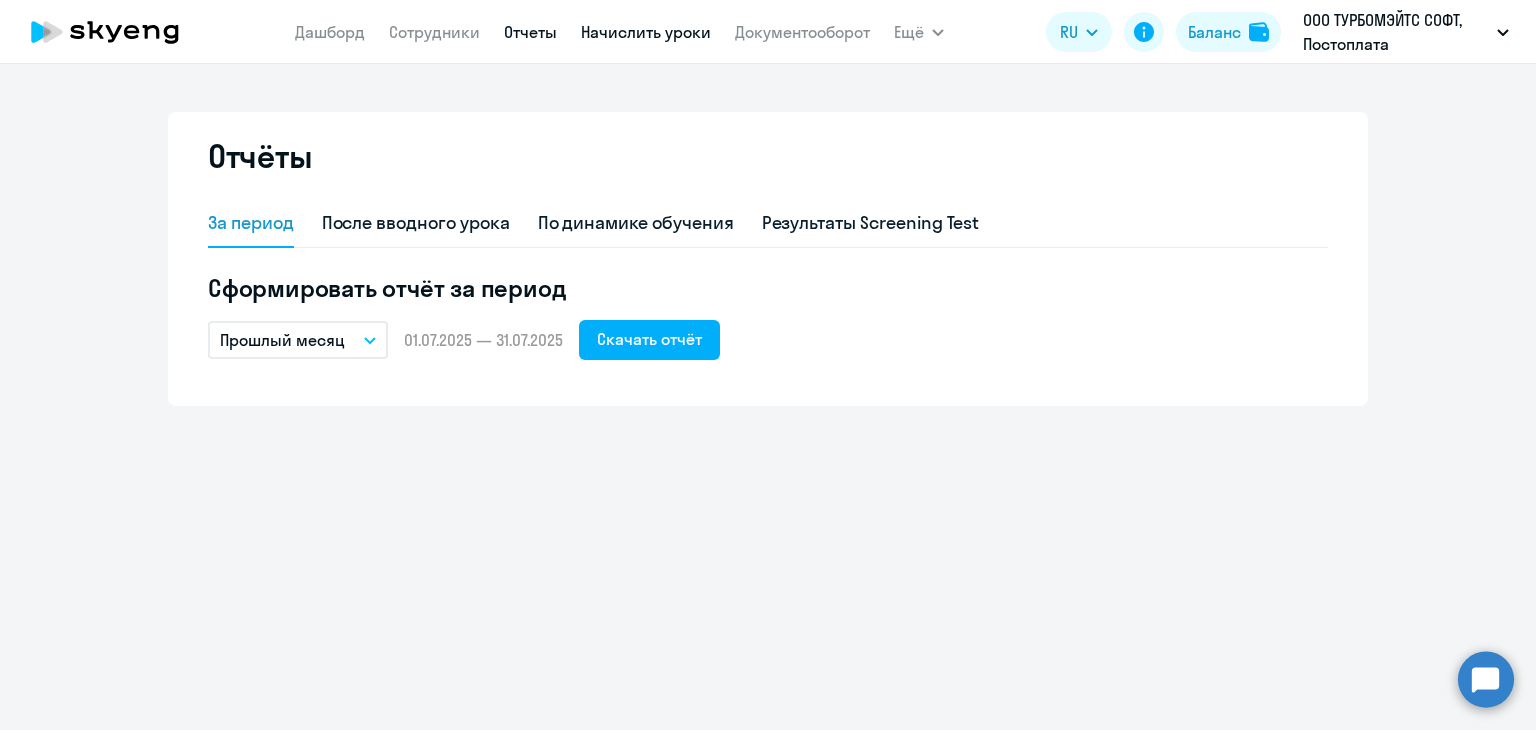 click on "Начислить уроки" at bounding box center (646, 32) 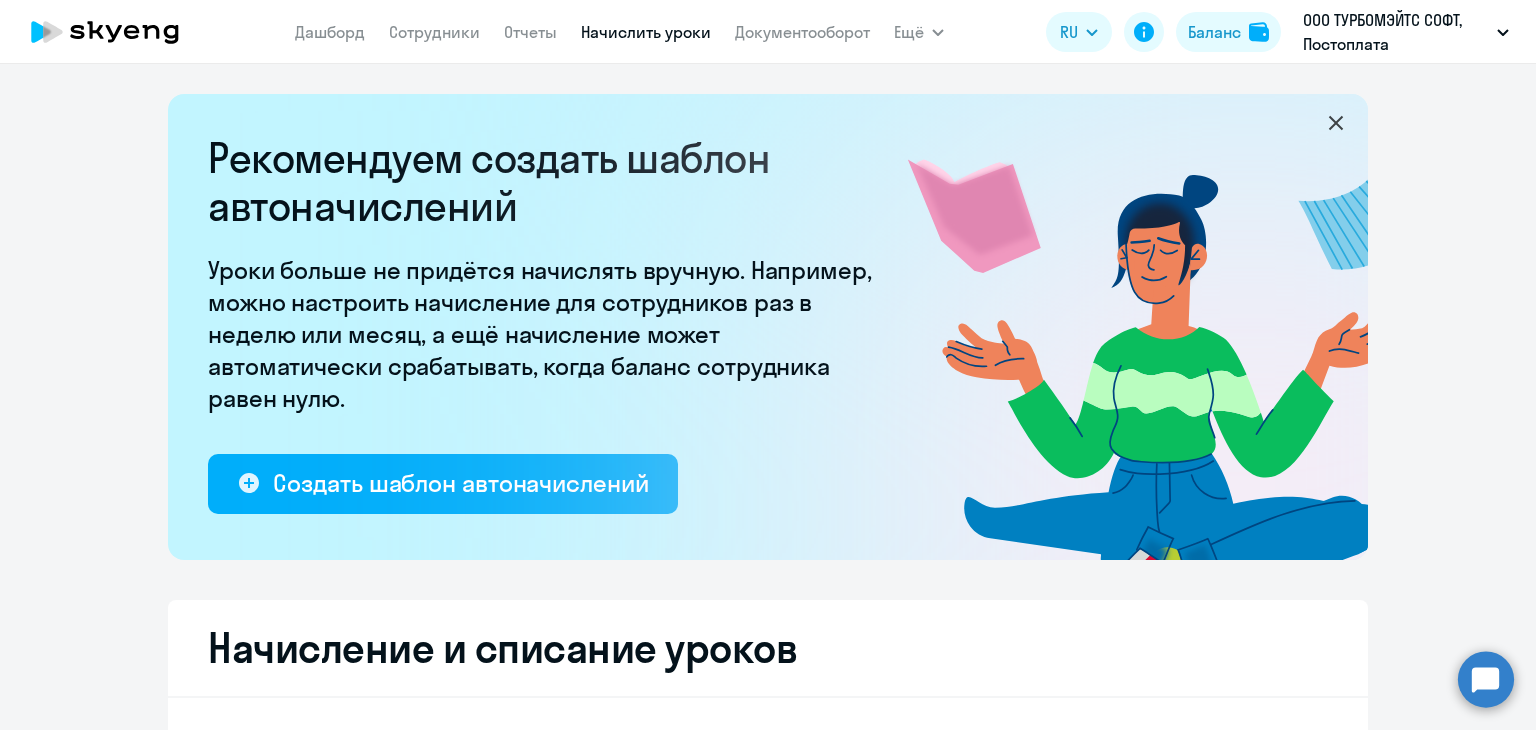 select on "10" 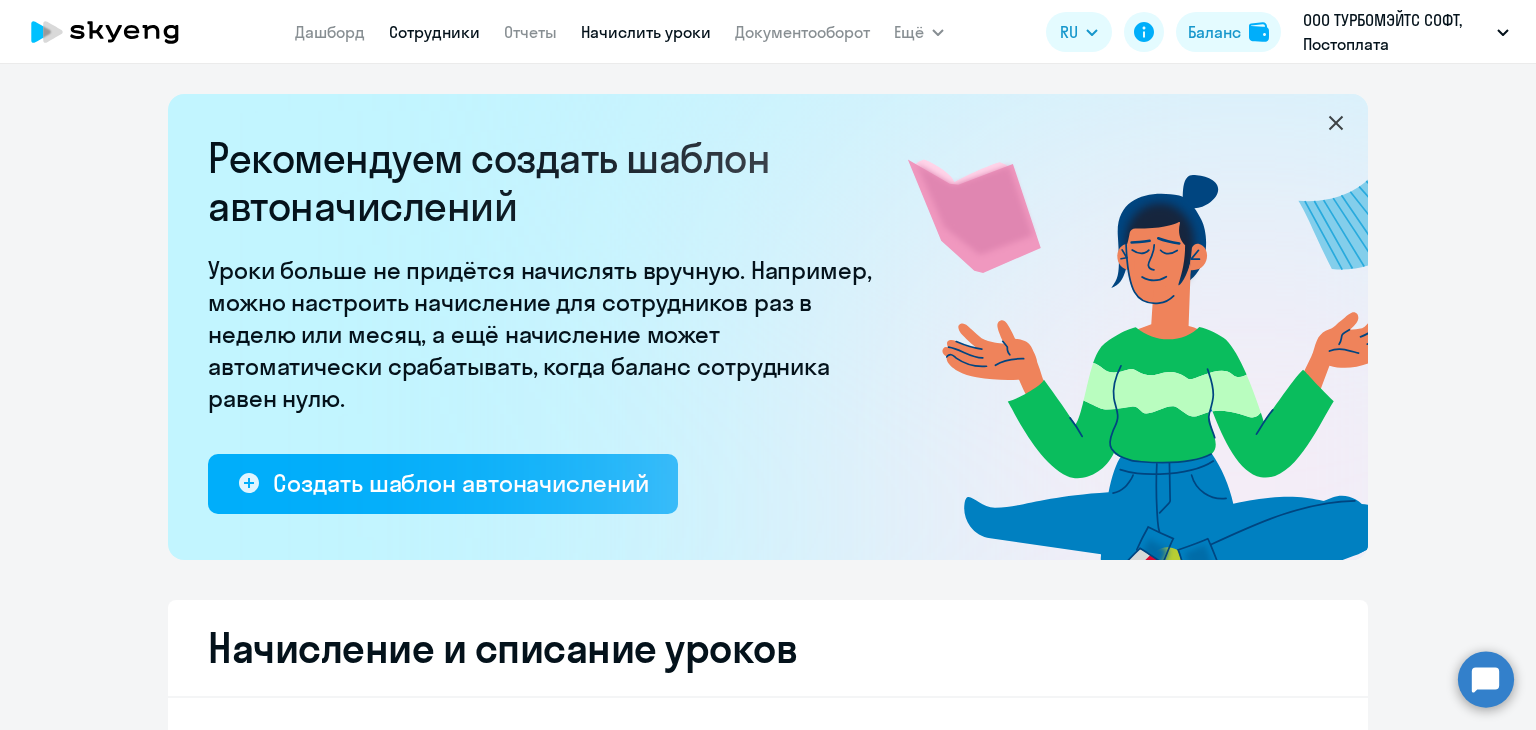 click on "Сотрудники" at bounding box center [434, 32] 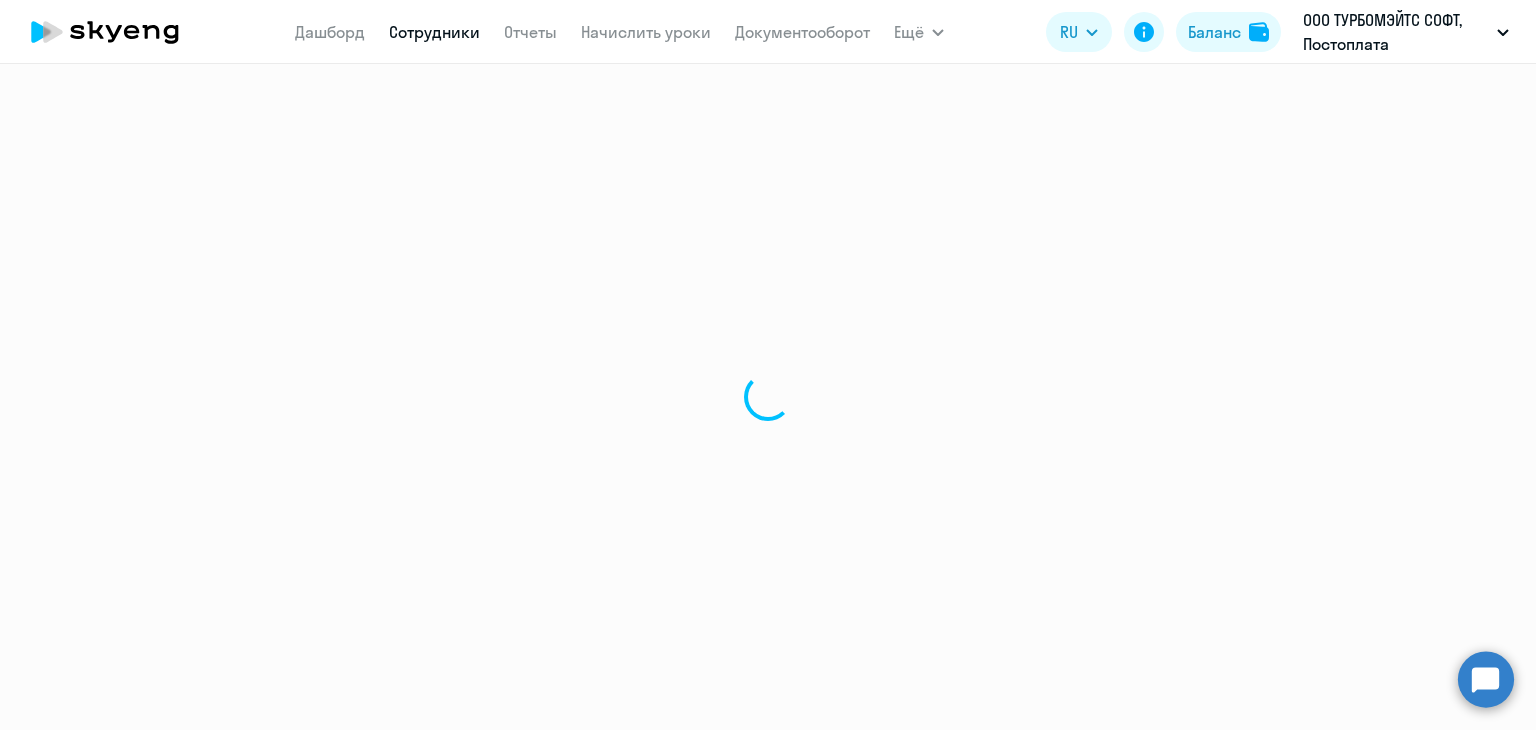 select on "30" 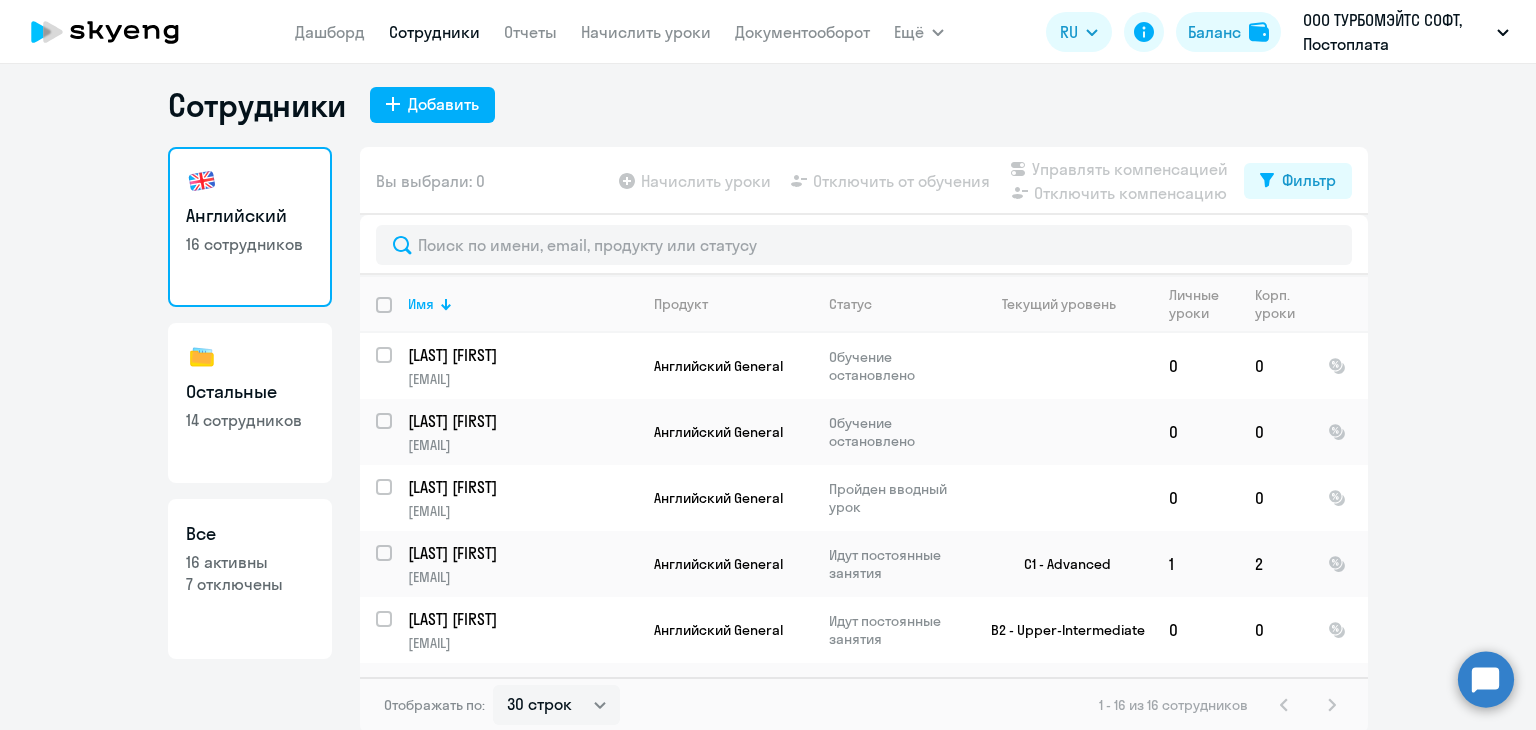 scroll, scrollTop: 12, scrollLeft: 0, axis: vertical 